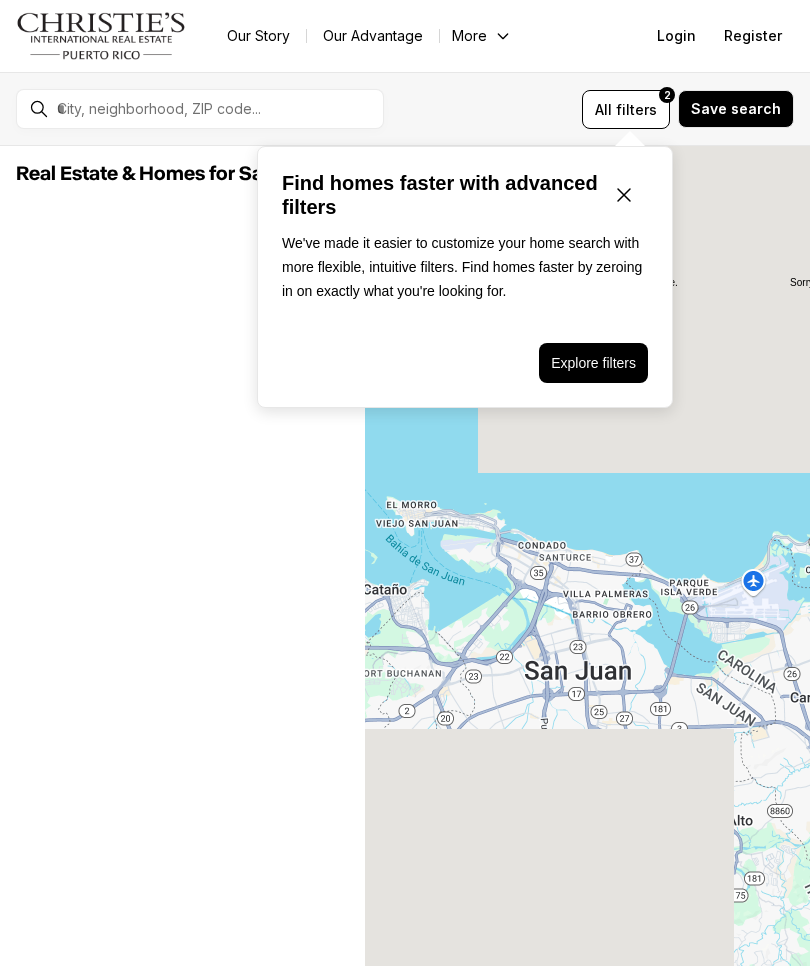 scroll, scrollTop: 0, scrollLeft: 0, axis: both 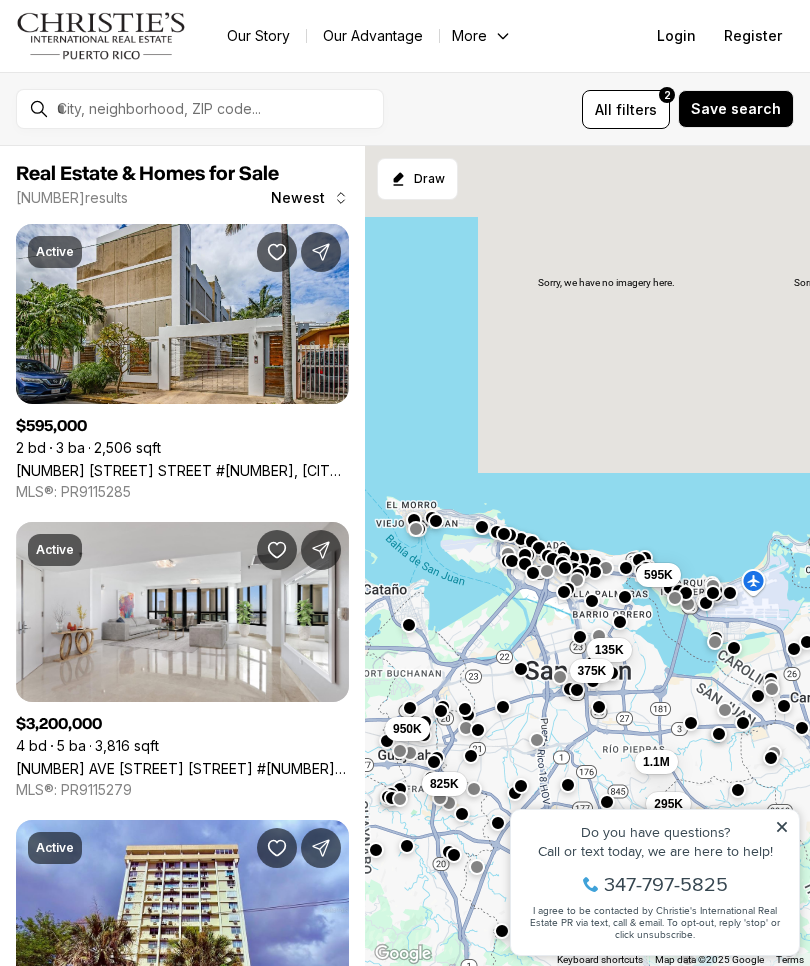 click on "135K 375K 295K 1.1M 595K 950K 825K" at bounding box center [588, 556] 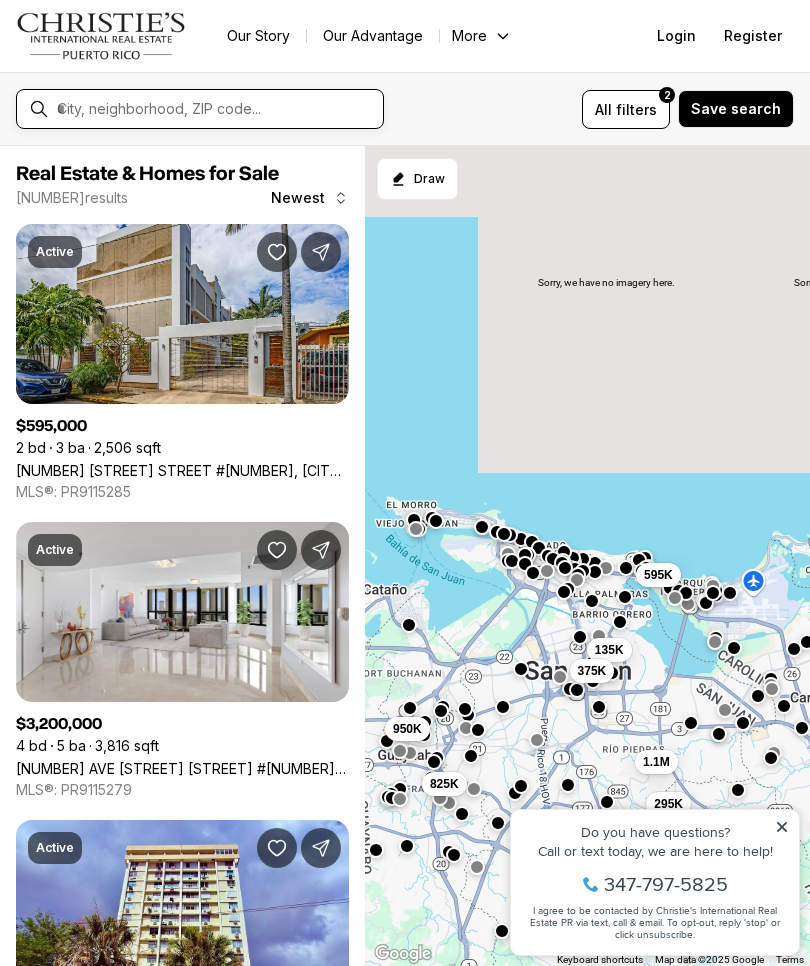 click at bounding box center [216, 109] 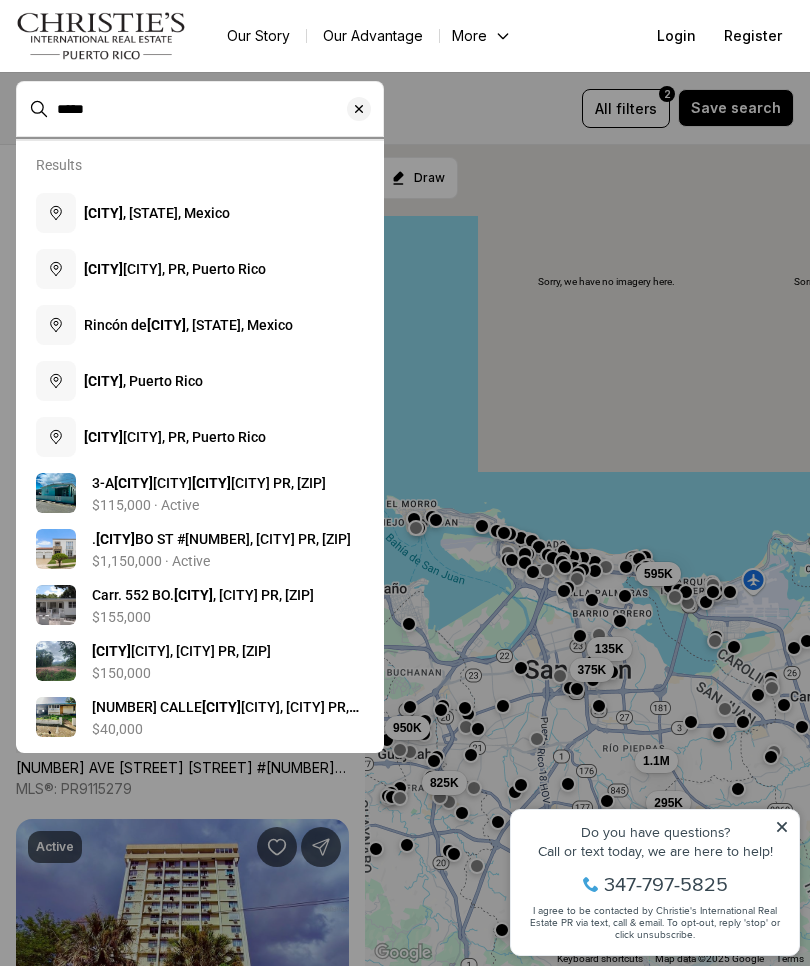 click on "Guaya nilla, Puerto Rico" at bounding box center [200, 381] 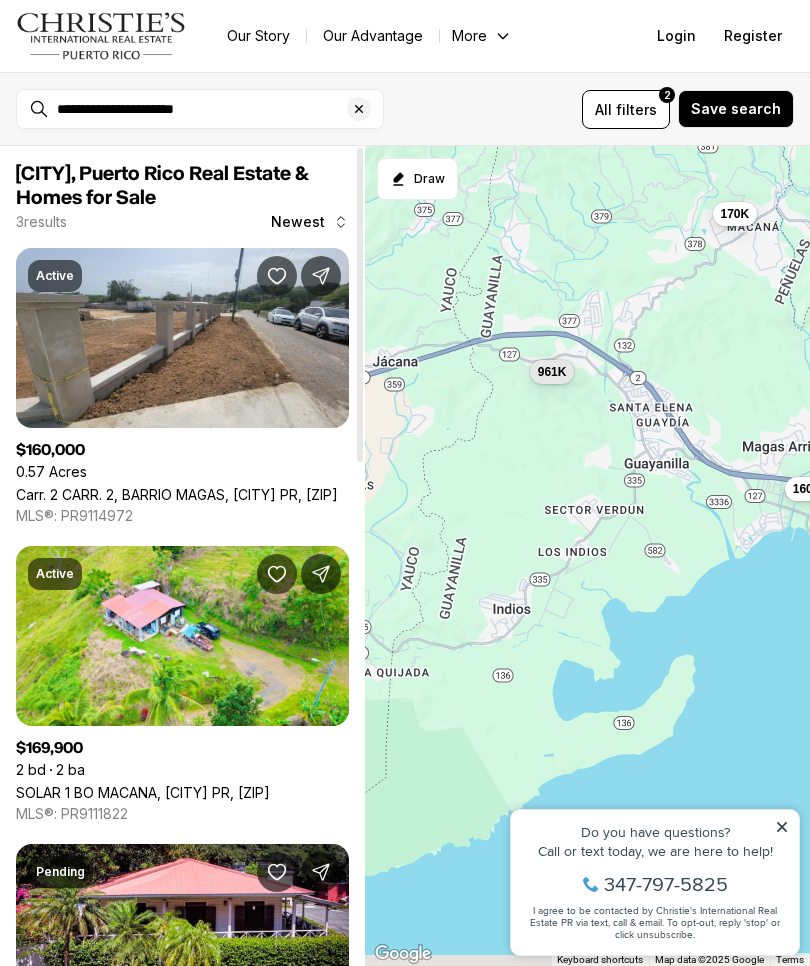 scroll, scrollTop: 0, scrollLeft: 0, axis: both 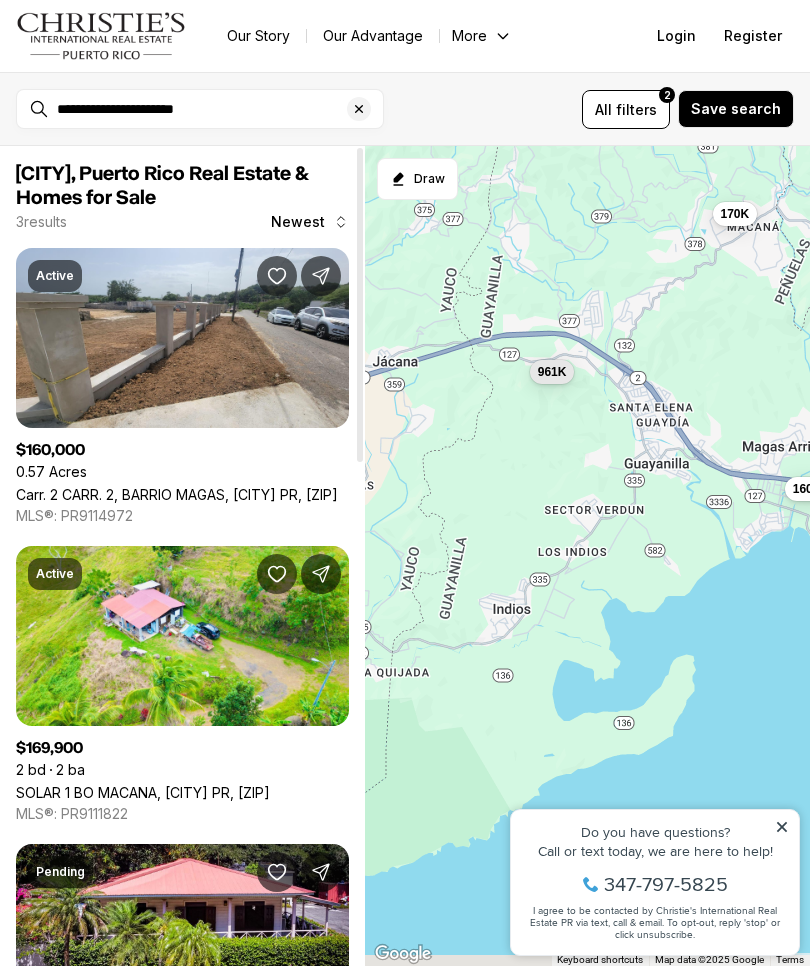 click on "[STREET] [STREET], [NEIGHBORHOOD], [CITY] PR, [POSTAL_CODE]" at bounding box center [177, 494] 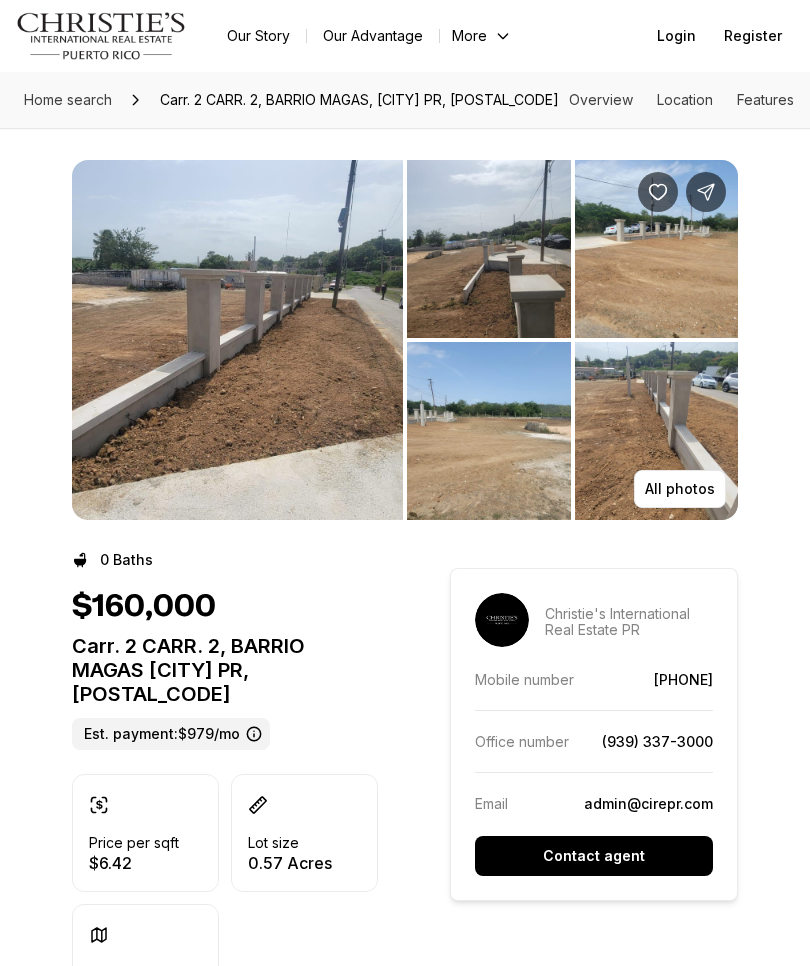 scroll, scrollTop: 0, scrollLeft: 0, axis: both 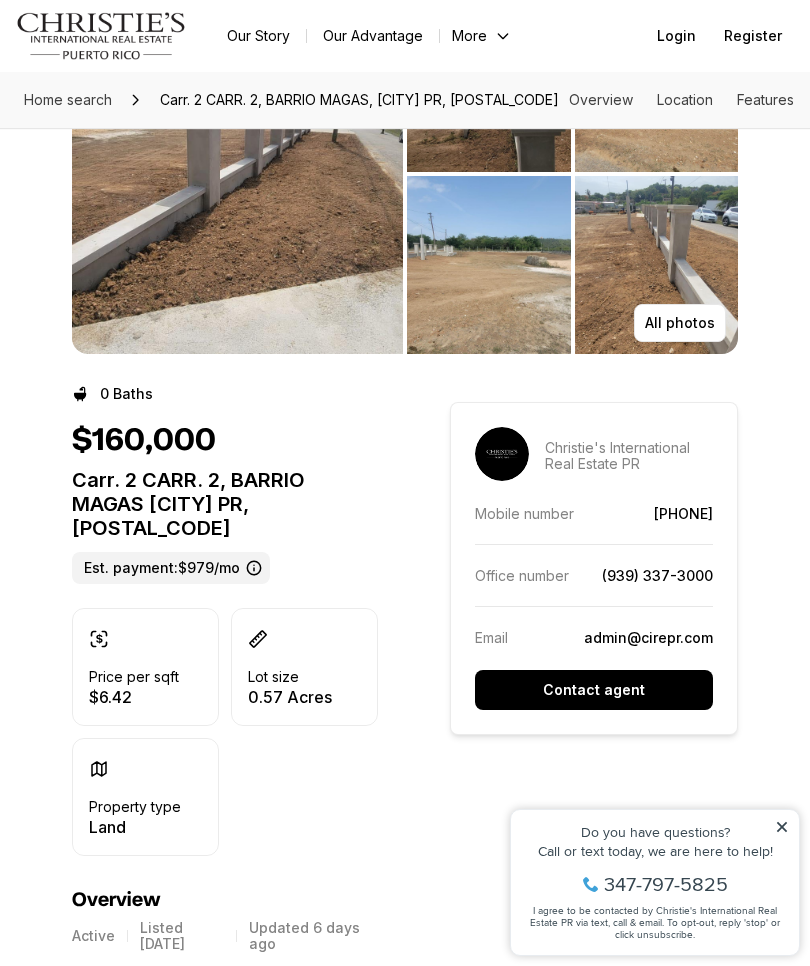 click on "All photos" at bounding box center [680, 323] 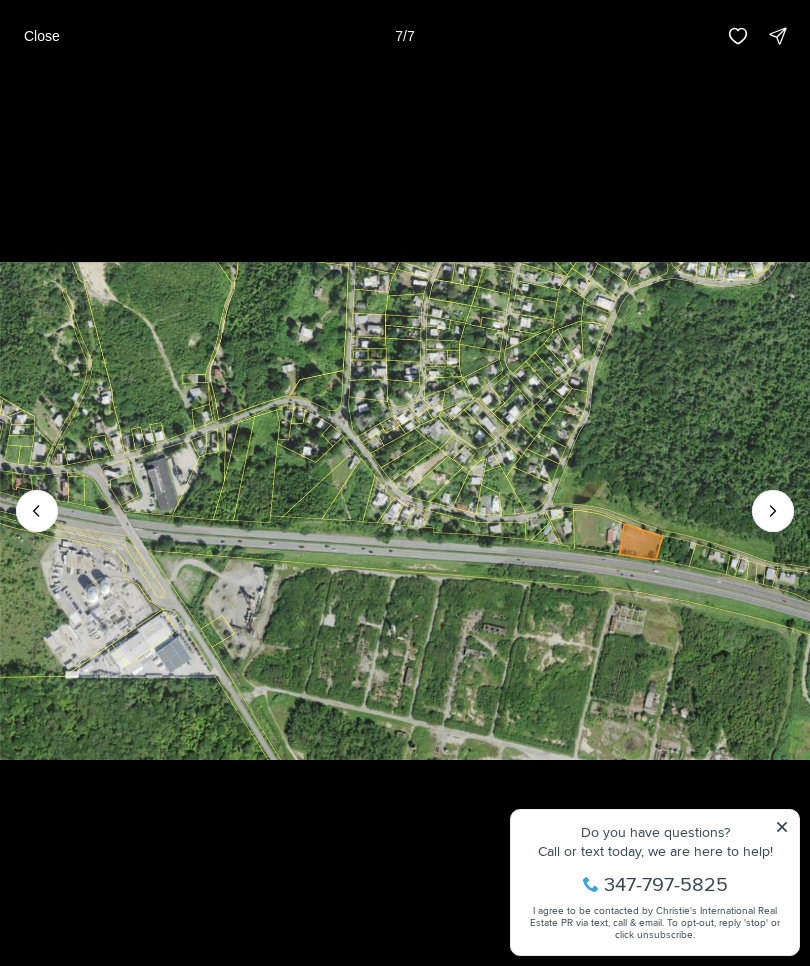 click on "Close" at bounding box center [42, 36] 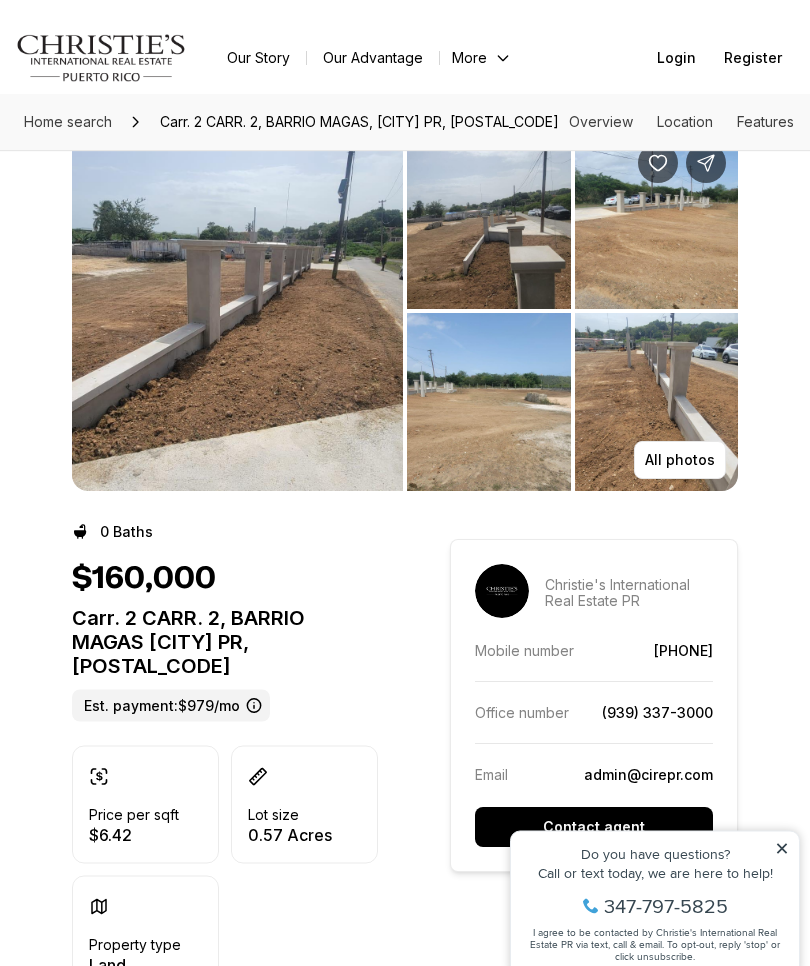 scroll, scrollTop: 0, scrollLeft: 0, axis: both 